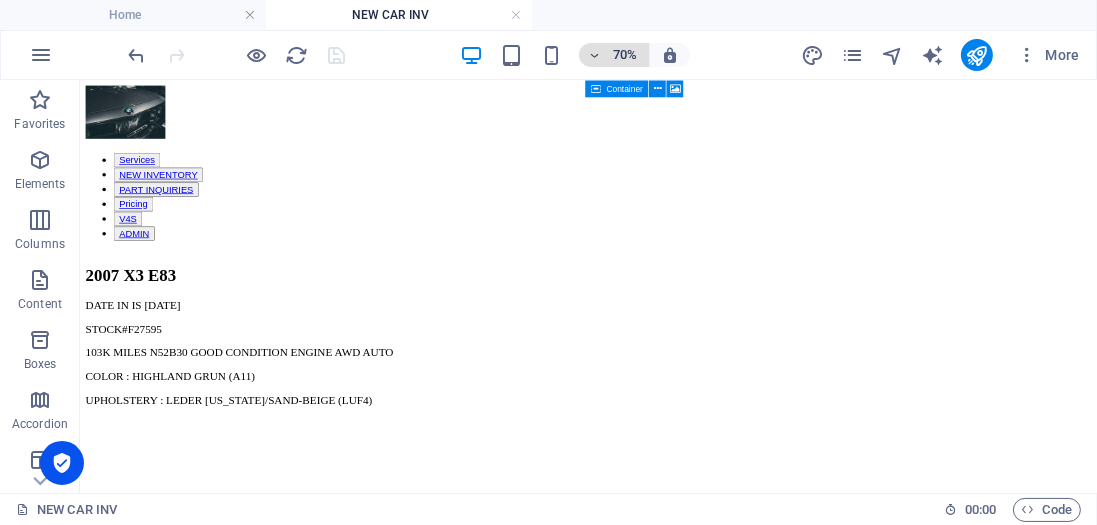 scroll, scrollTop: 0, scrollLeft: 0, axis: both 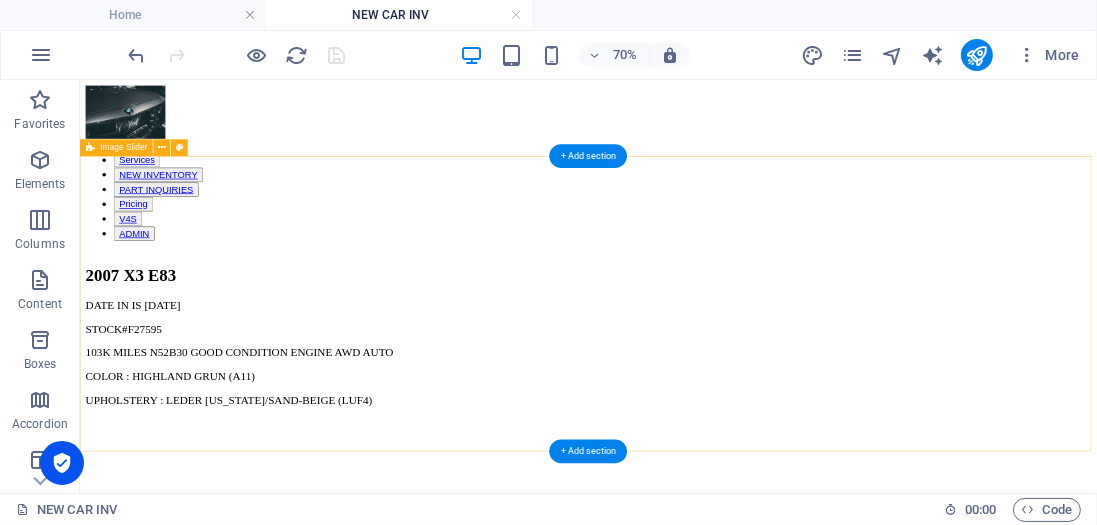 click on "2007 X3 E83 DATE IN IS [DATE] STOCK#F27595 103K MILES N52B30 GOOD CONDITION ENGINE AWD AUTO  COLOR : HIGHLAND GRUN (A11) UPHOLSTERY : LEDER [US_STATE]/SAND-BEIGE (LUF4) 1 2 3 4 5 6 7" at bounding box center (805, 710) 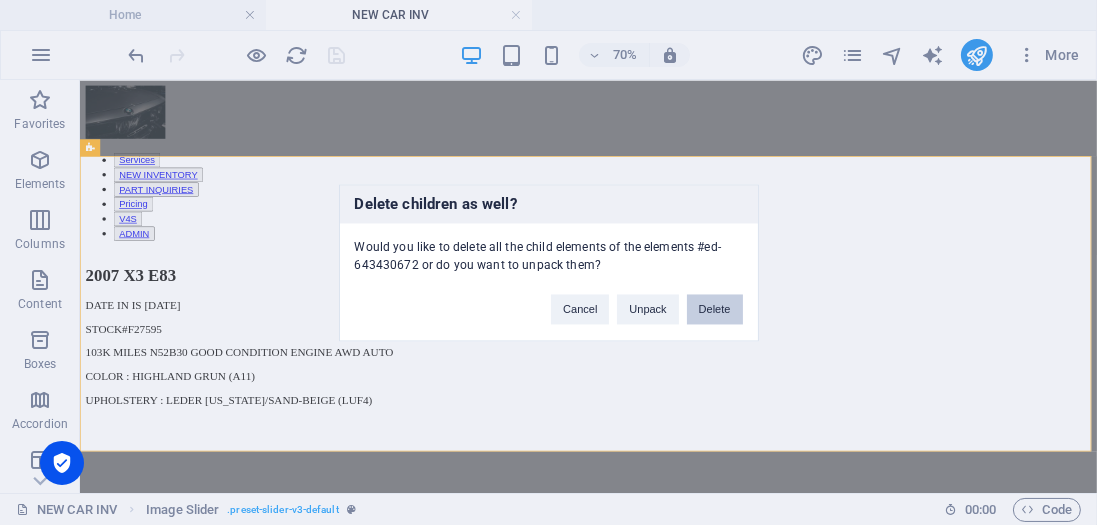 click on "Delete" at bounding box center [715, 309] 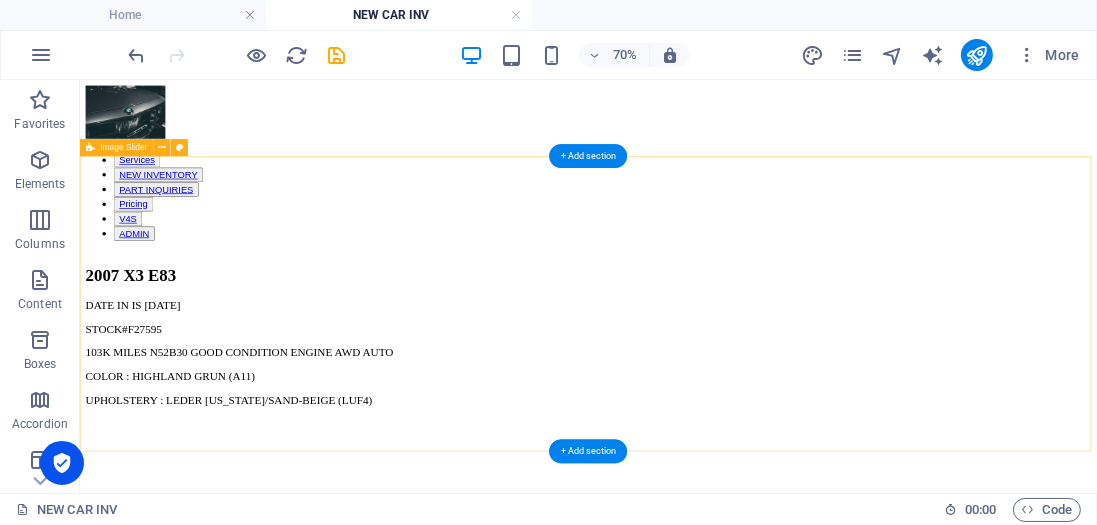 click on "2007 X3 E83 DATE IN IS [DATE] STOCK#F27595 103K MILES N52B30 GOOD CONDITION ENGINE AWD AUTO  COLOR : HIGHLAND GRUN (A11) UPHOLSTERY : LEDER [US_STATE]/SAND-BEIGE (LUF4) 1 2 3 4 5 6 7" at bounding box center (805, 710) 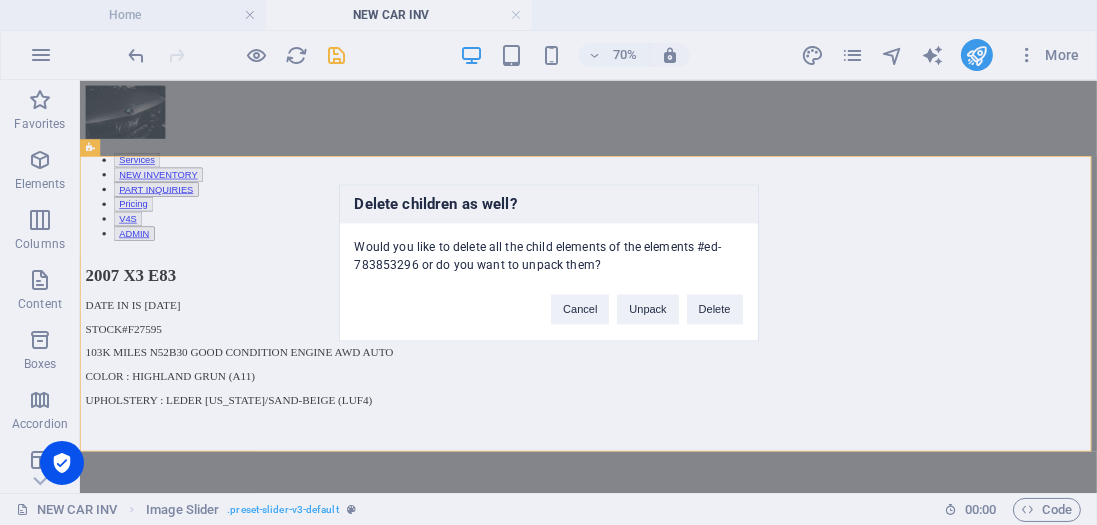 type 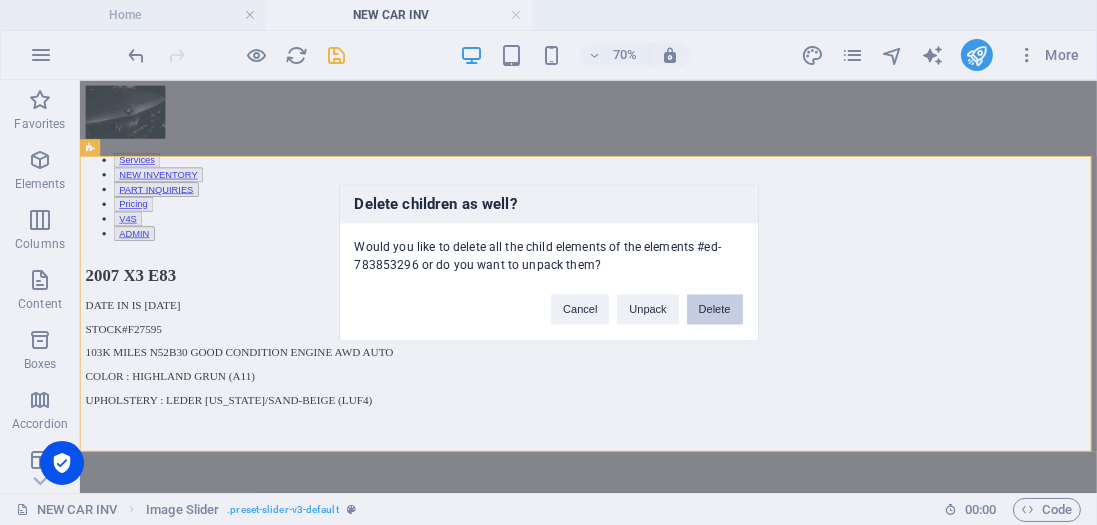 click on "Delete" at bounding box center (715, 309) 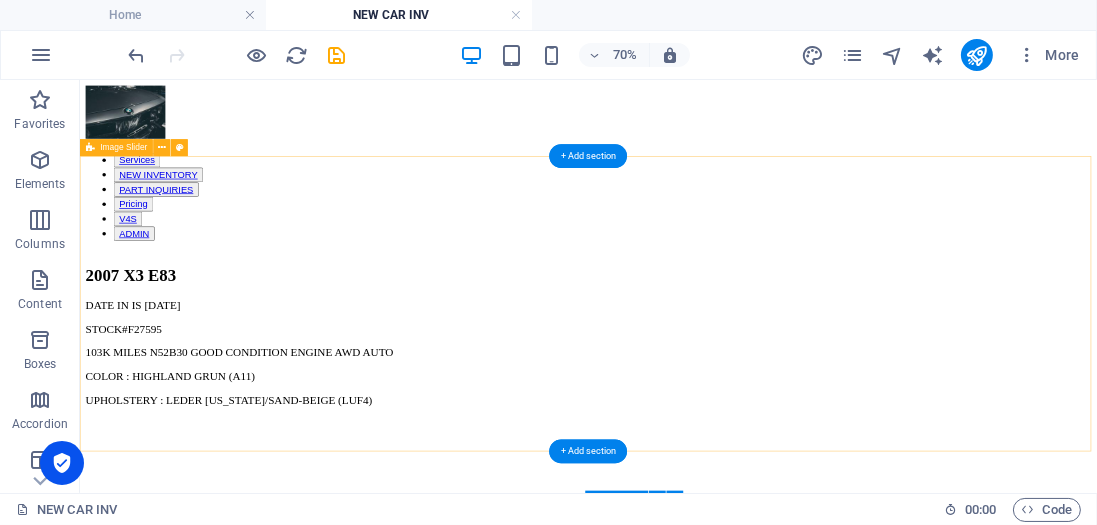 click on "2007 X3 E83 DATE IN IS [DATE] STOCK#F27595 103K MILES N52B30 GOOD CONDITION ENGINE AWD AUTO  COLOR : HIGHLAND GRUN (A11) UPHOLSTERY : LEDER [US_STATE]/SAND-BEIGE (LUF4) 1 2 3 4 5 6 7" at bounding box center [805, 710] 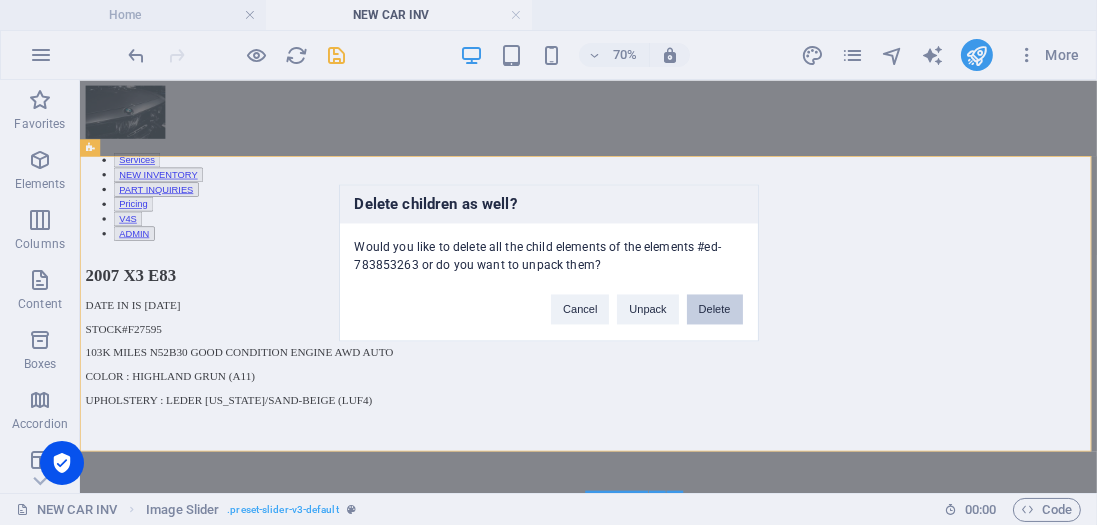 click on "Delete" at bounding box center [715, 309] 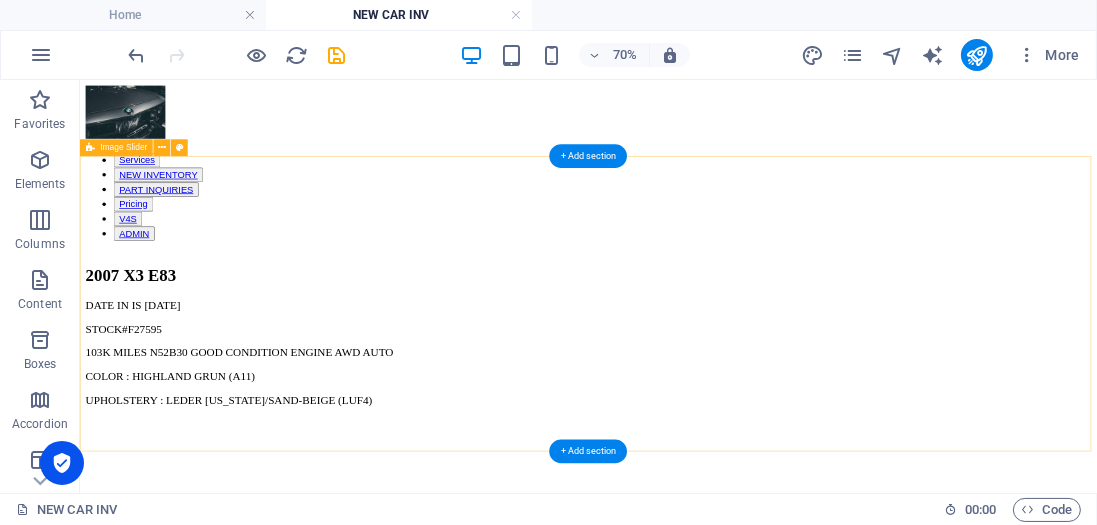 click on "2007 X3 E83 DATE IN IS [DATE] STOCK#F27595 103K MILES N52B30 GOOD CONDITION ENGINE AWD AUTO  COLOR : HIGHLAND GRUN (A11) UPHOLSTERY : LEDER [US_STATE]/SAND-BEIGE (LUF4) 1 2 3 4 5 6 7" at bounding box center [805, 710] 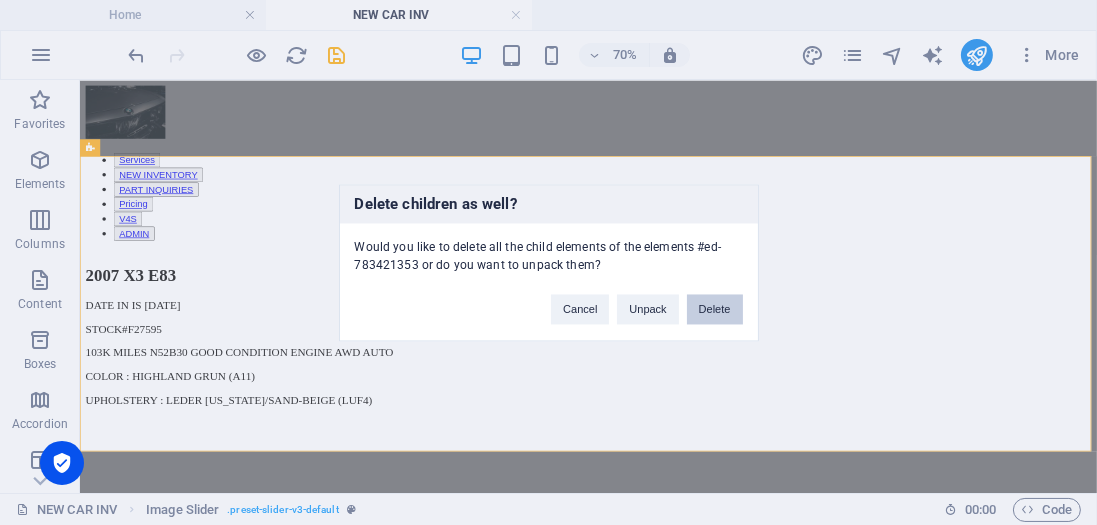 click on "Delete" at bounding box center [715, 309] 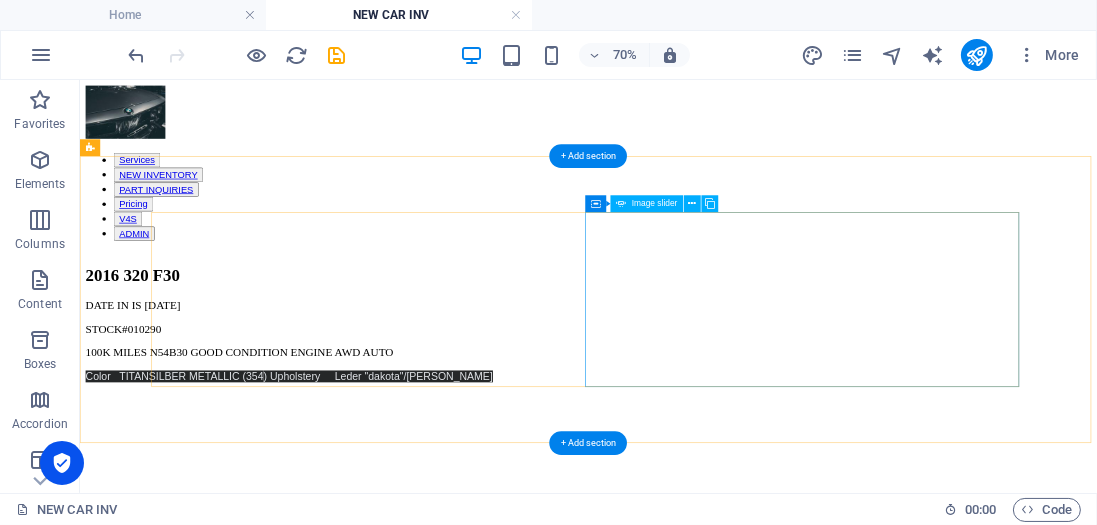 click at bounding box center (-4393, 5393) 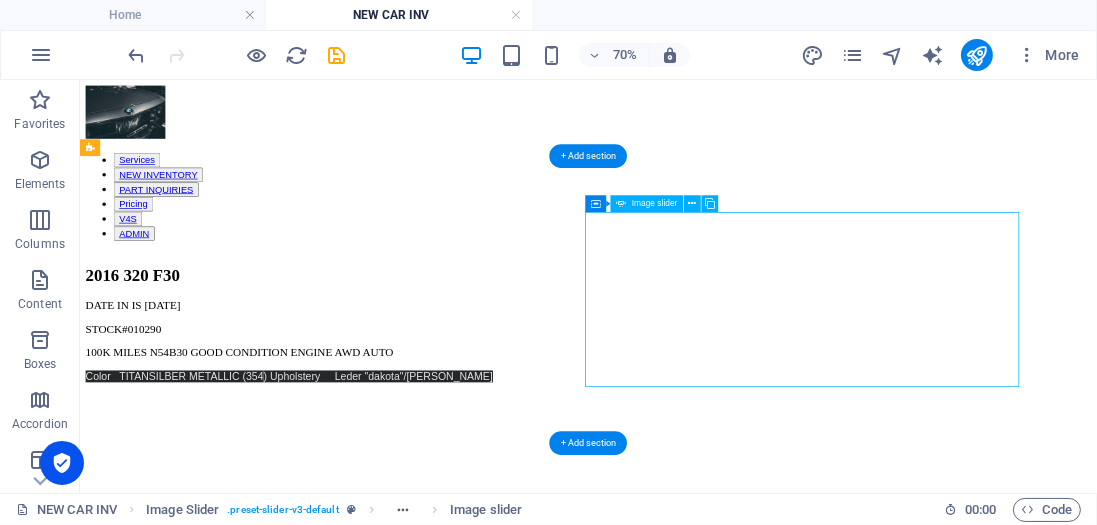 click at bounding box center (-4393, 5393) 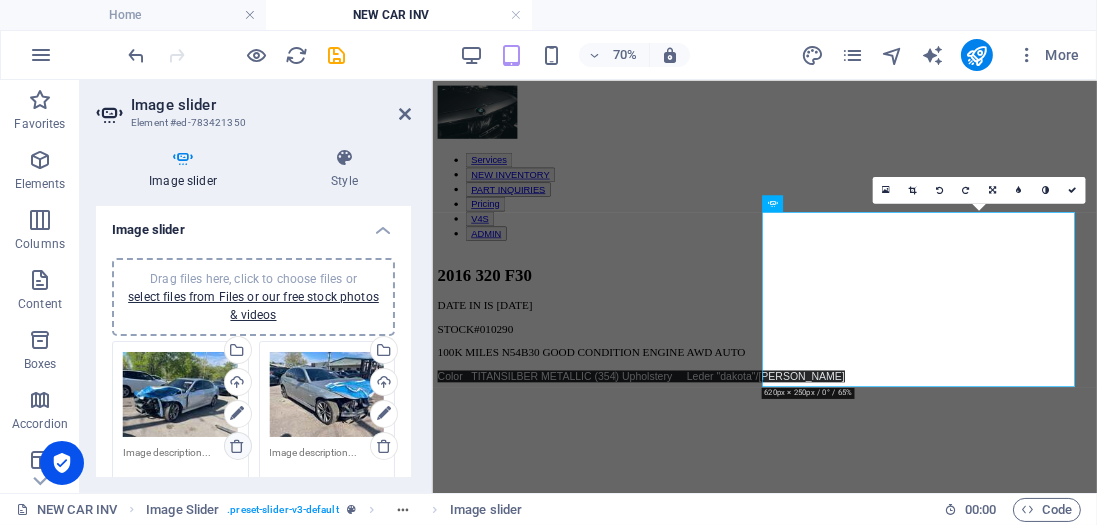 click at bounding box center (237, 446) 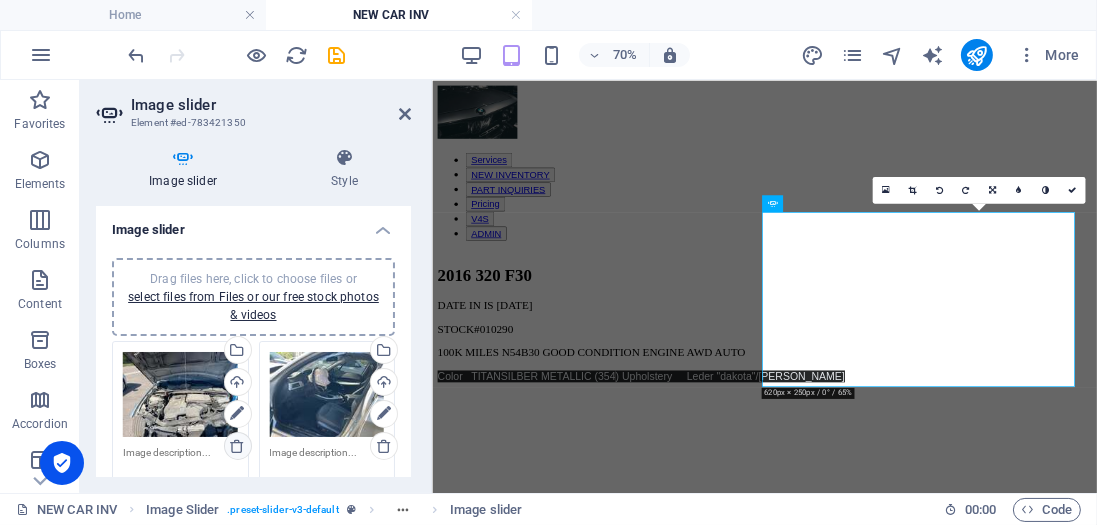 click at bounding box center (237, 446) 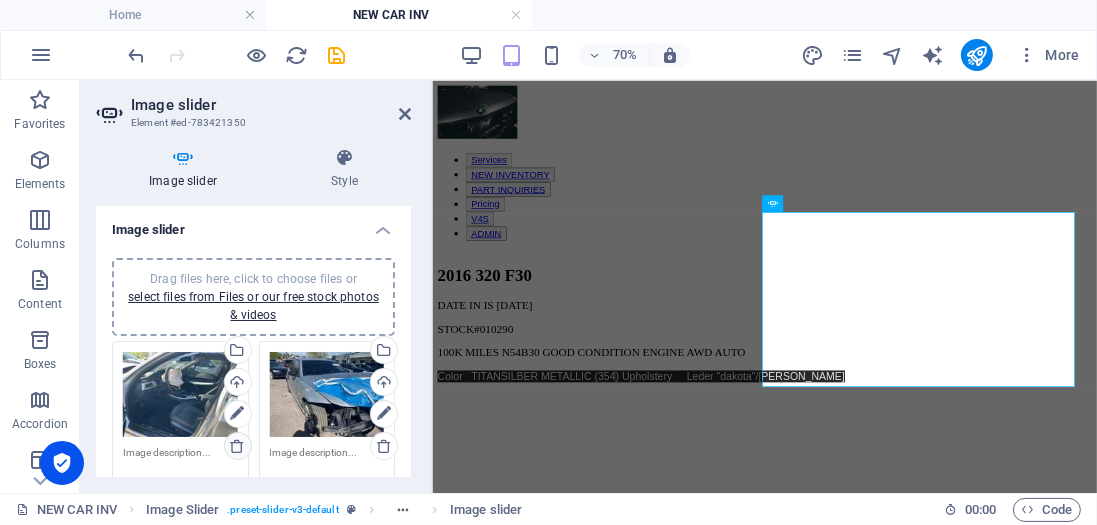 click at bounding box center (237, 446) 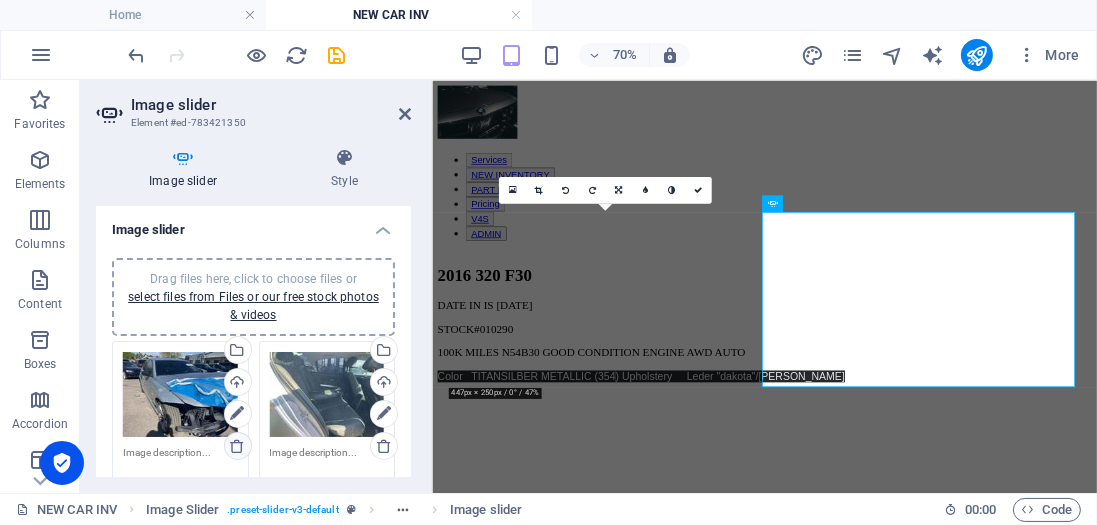 click at bounding box center [237, 446] 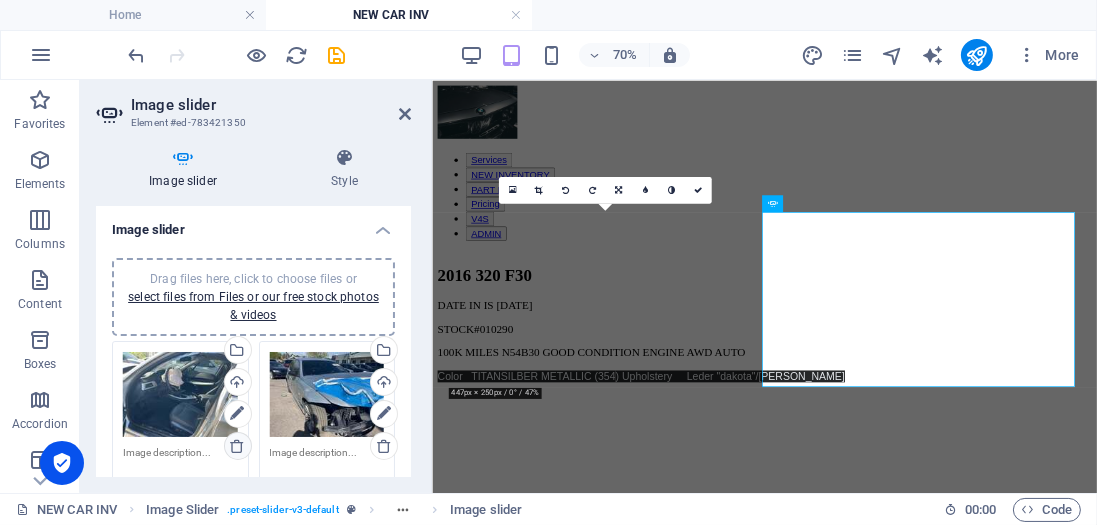 click at bounding box center [237, 446] 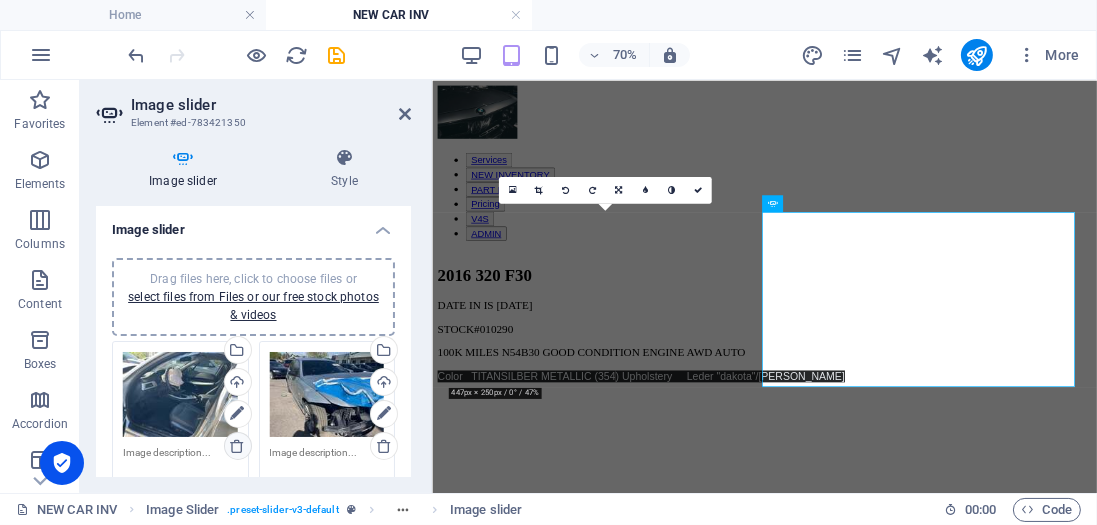 click at bounding box center [237, 446] 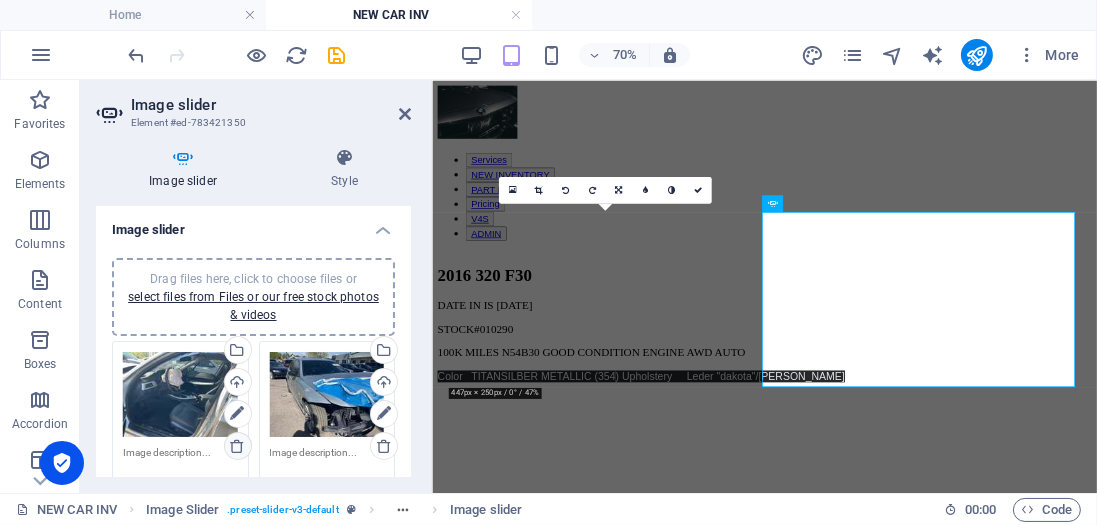 click at bounding box center [237, 446] 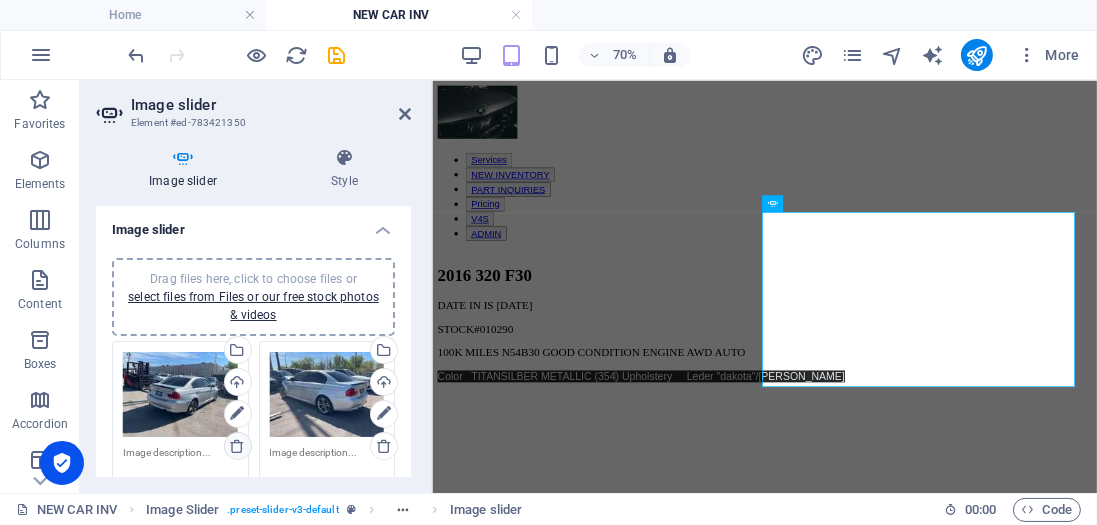 click at bounding box center (237, 446) 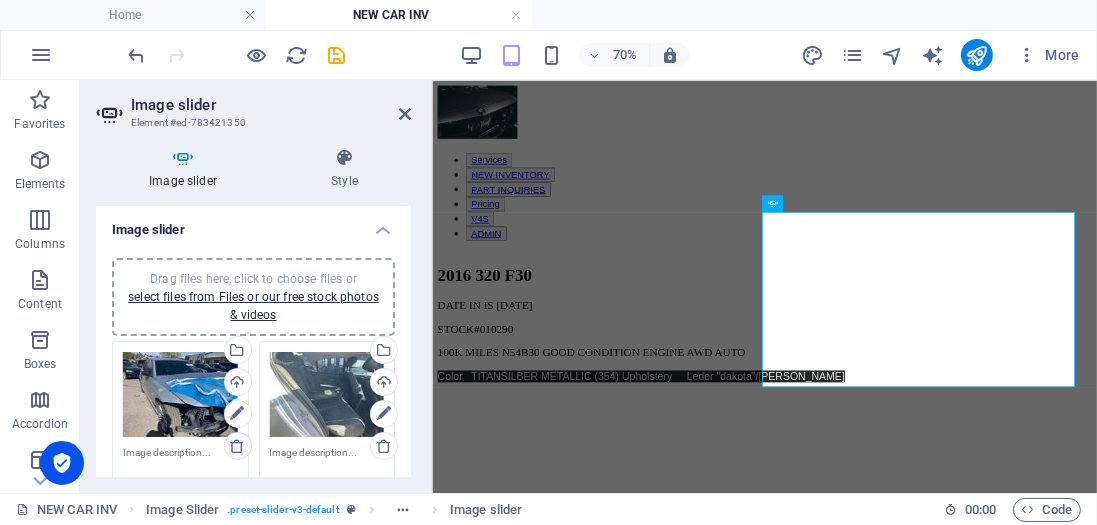 click at bounding box center (237, 446) 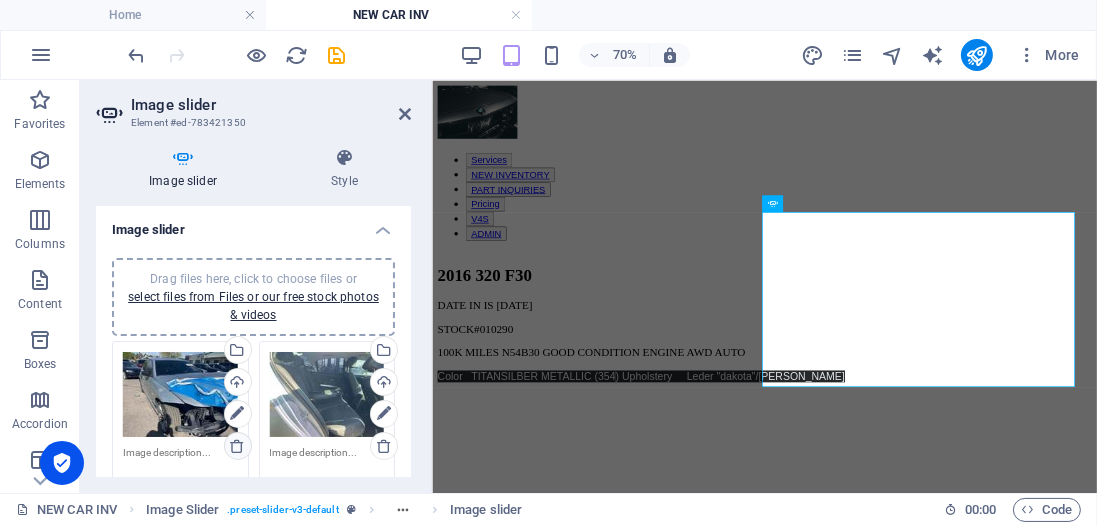 click at bounding box center [237, 446] 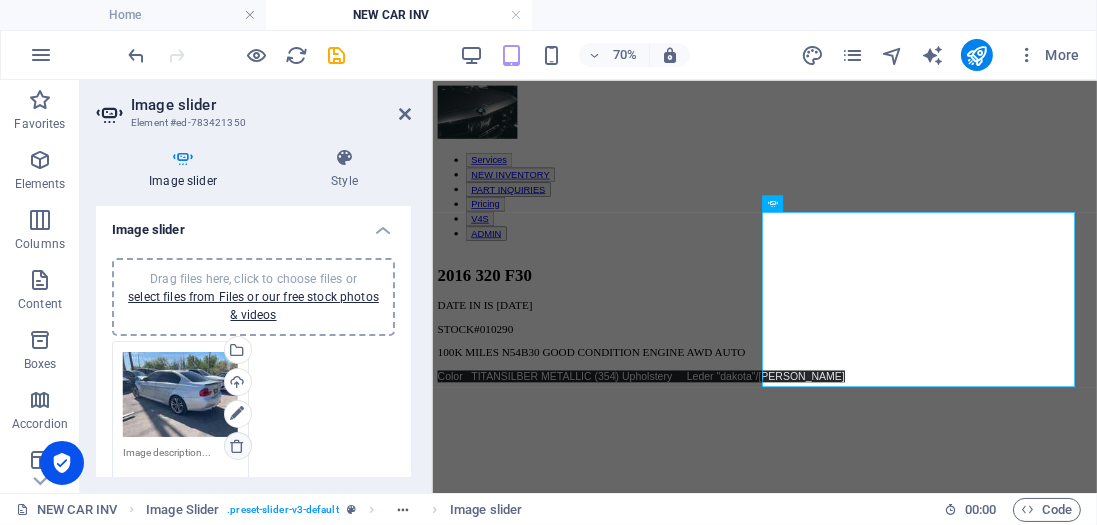 click at bounding box center (237, 446) 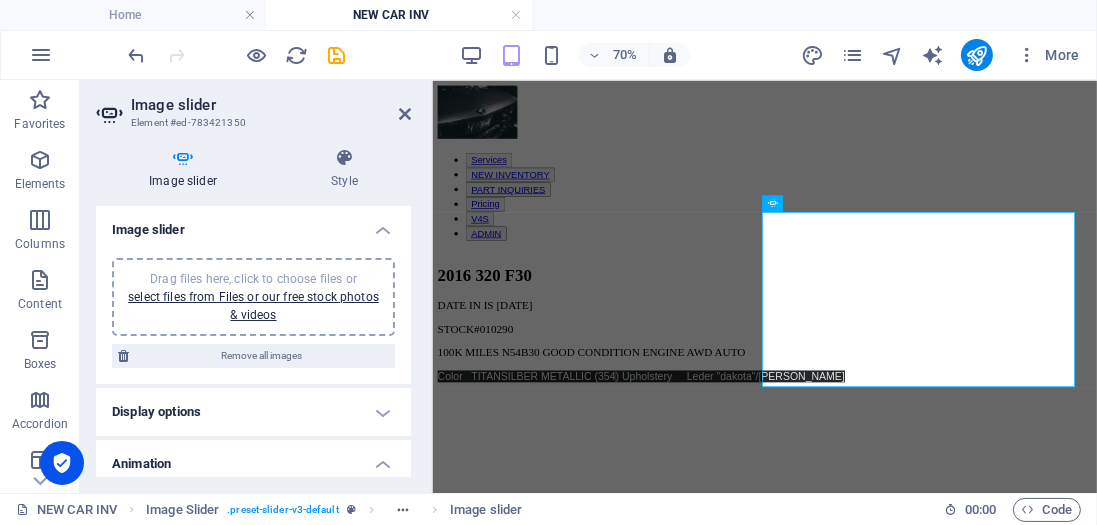 click on "Animation" at bounding box center [253, 458] 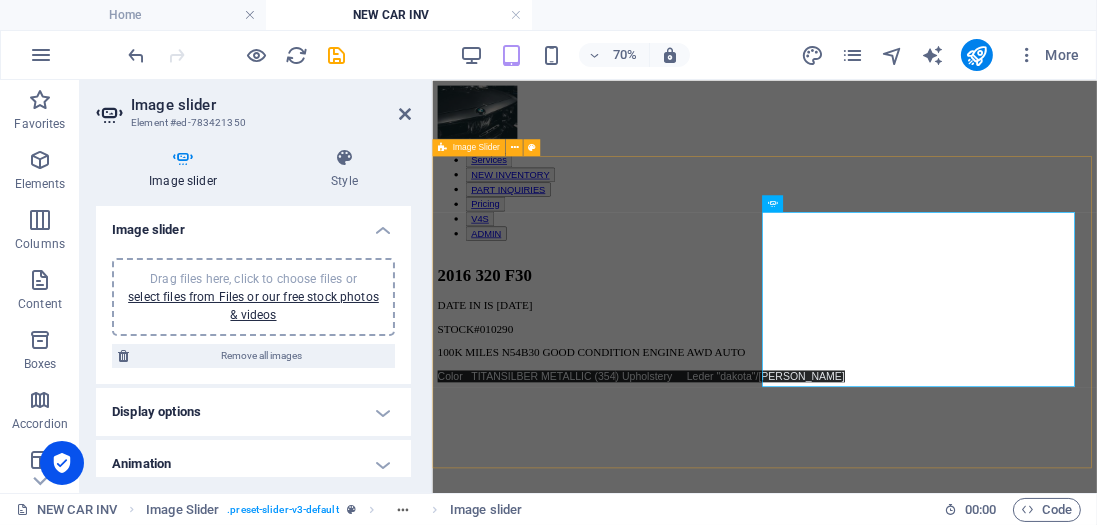 click on "2016 320 F30 DATE IN IS [DATE] STOCK#010290 100K MILES N54B30 GOOD CONDITION ENGINE AWD AUTO  Color   TITANSILBER METALLIC (354 ) Upholstery     Leder "dakota"/[PERSON_NAME]" at bounding box center [906, 705] 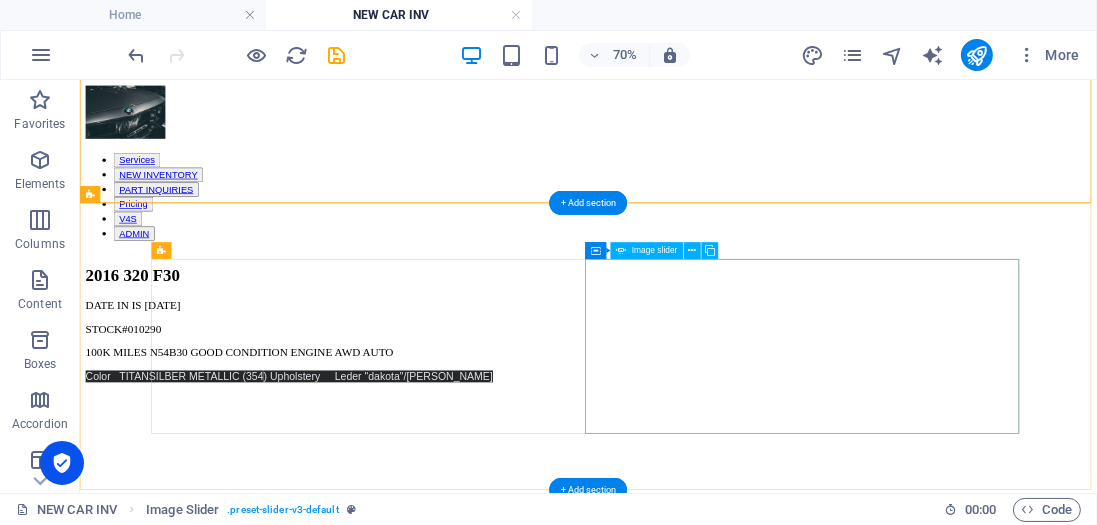 scroll, scrollTop: 342, scrollLeft: 0, axis: vertical 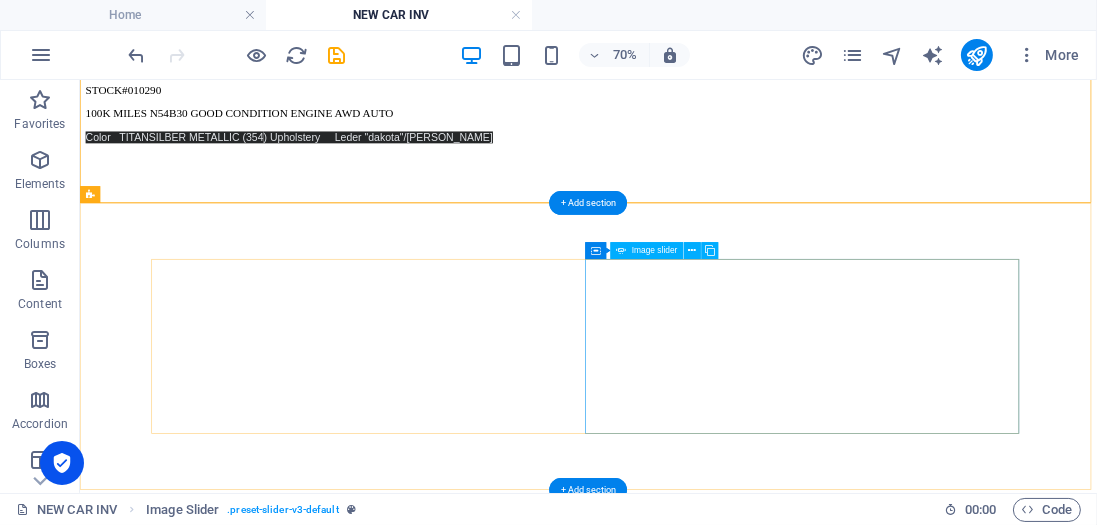 drag, startPoint x: 1360, startPoint y: 455, endPoint x: 1379, endPoint y: 468, distance: 23.021729 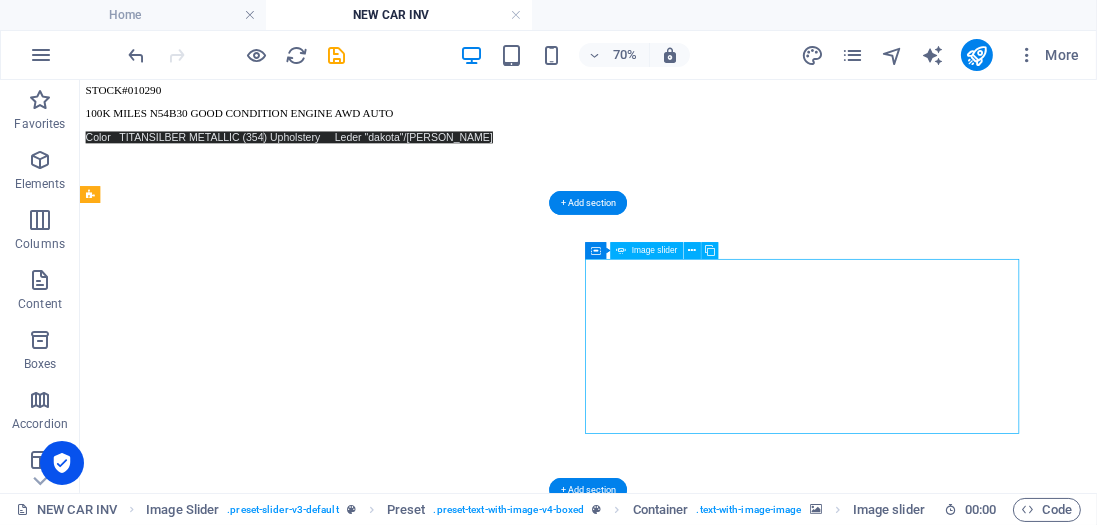 click at bounding box center (95, 6582) 